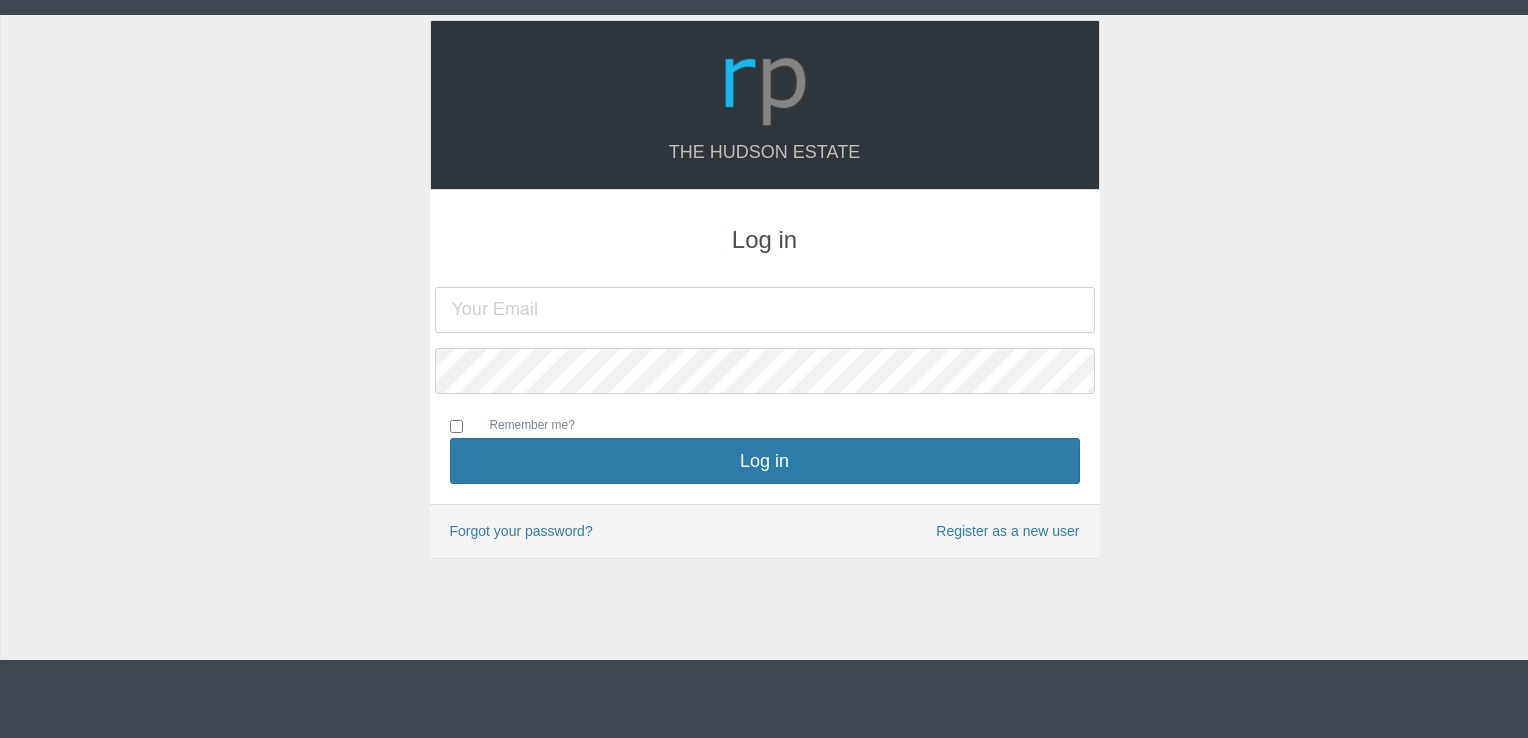 scroll, scrollTop: 0, scrollLeft: 0, axis: both 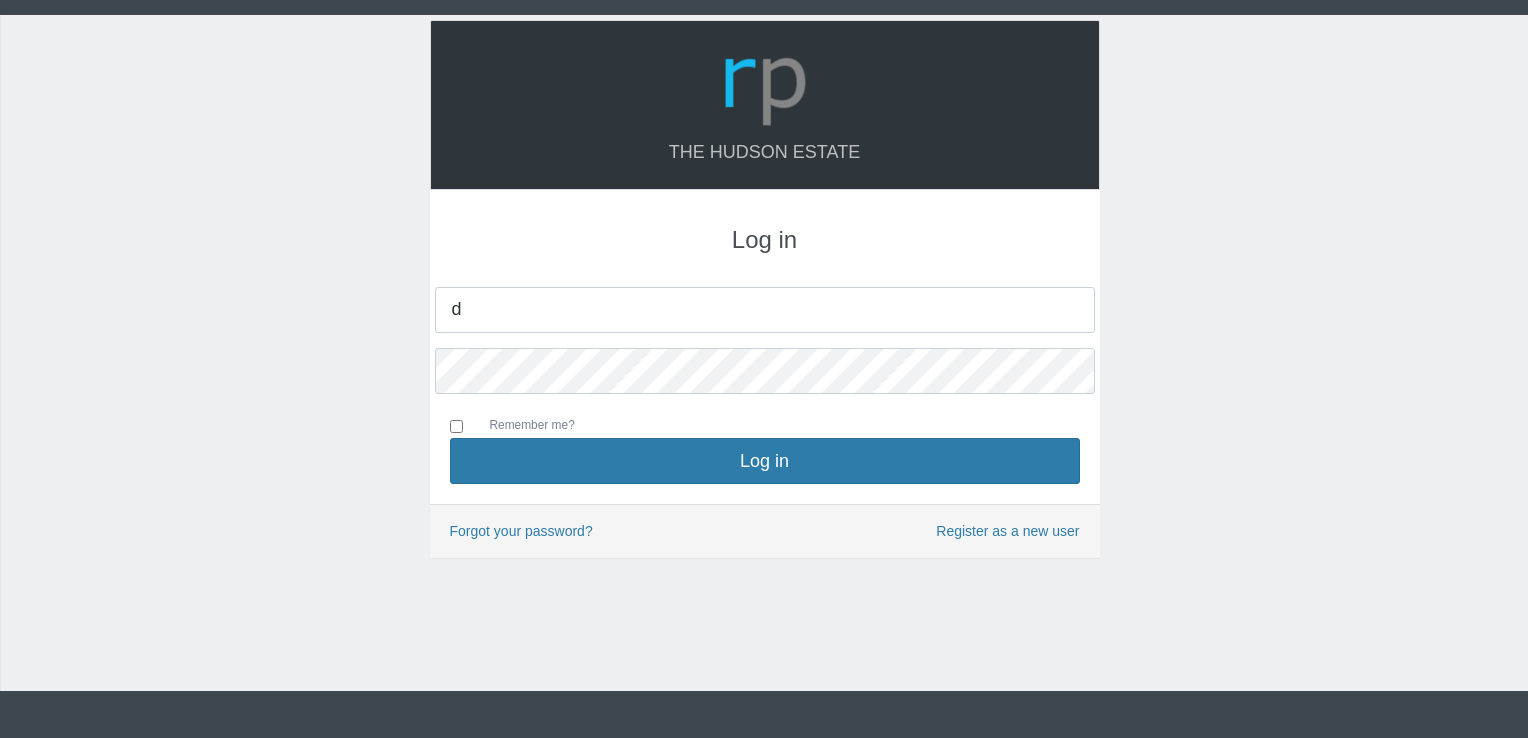 type on "[USERNAME]@[DOMAIN].co.za" 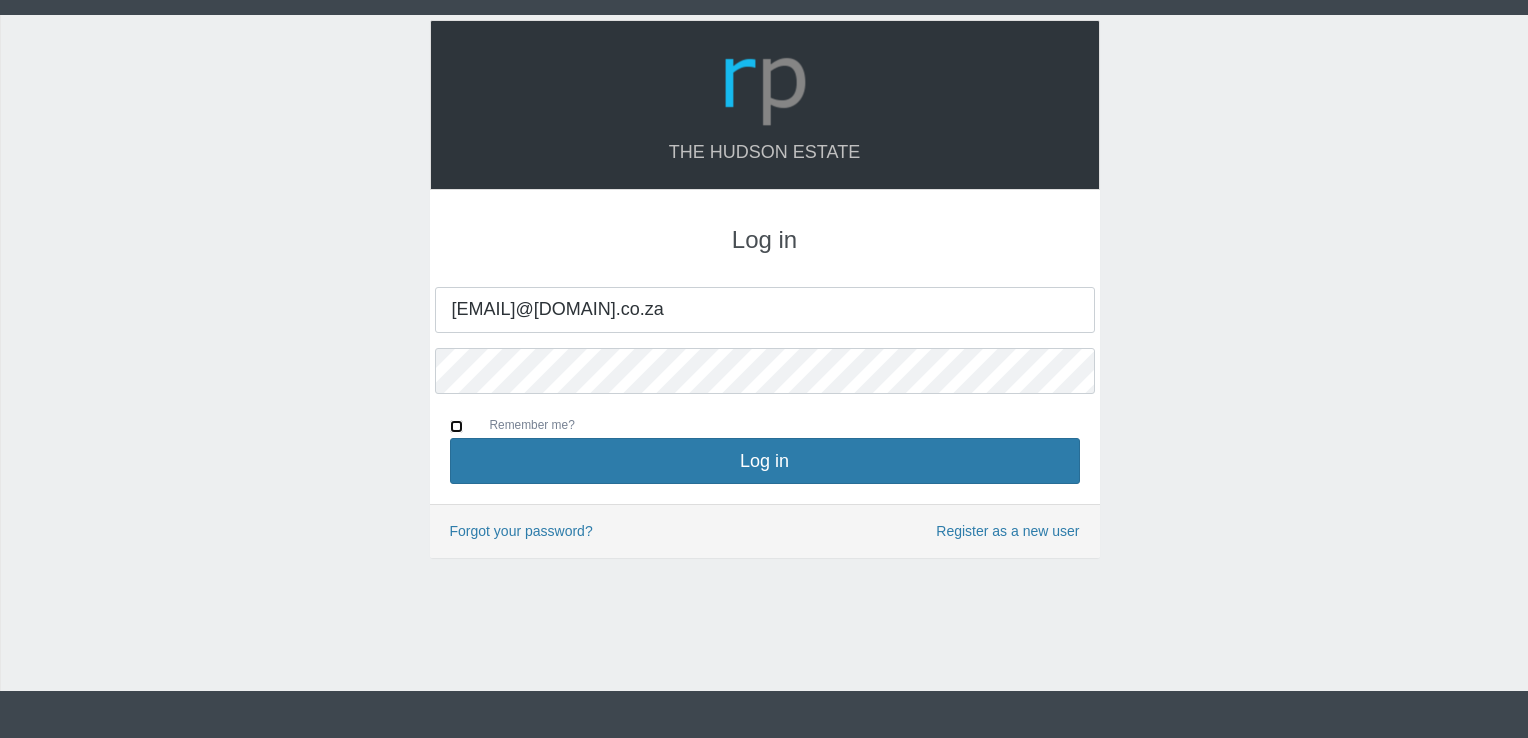 click on "Remember me?" at bounding box center [456, 426] 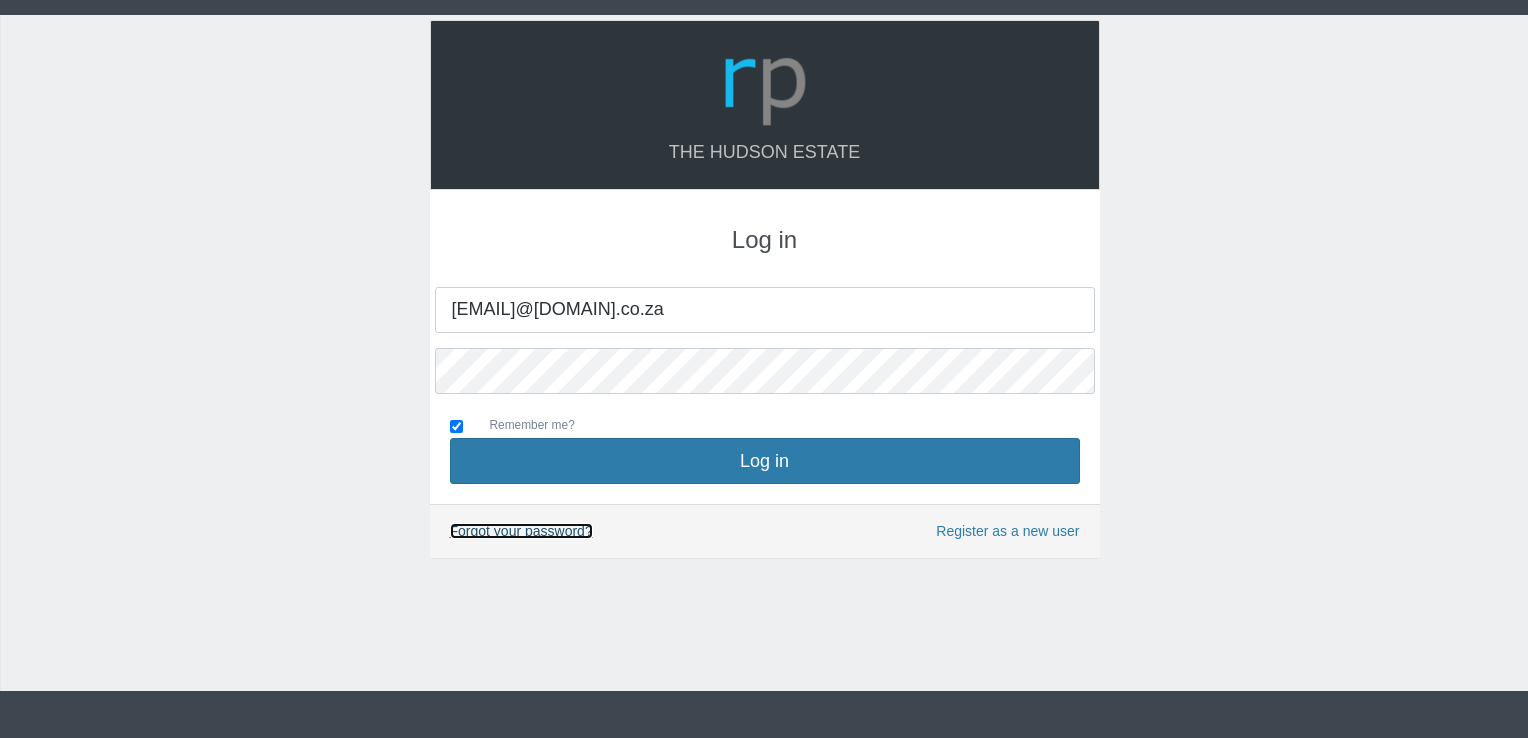 click on "Forgot your password?" at bounding box center (521, 531) 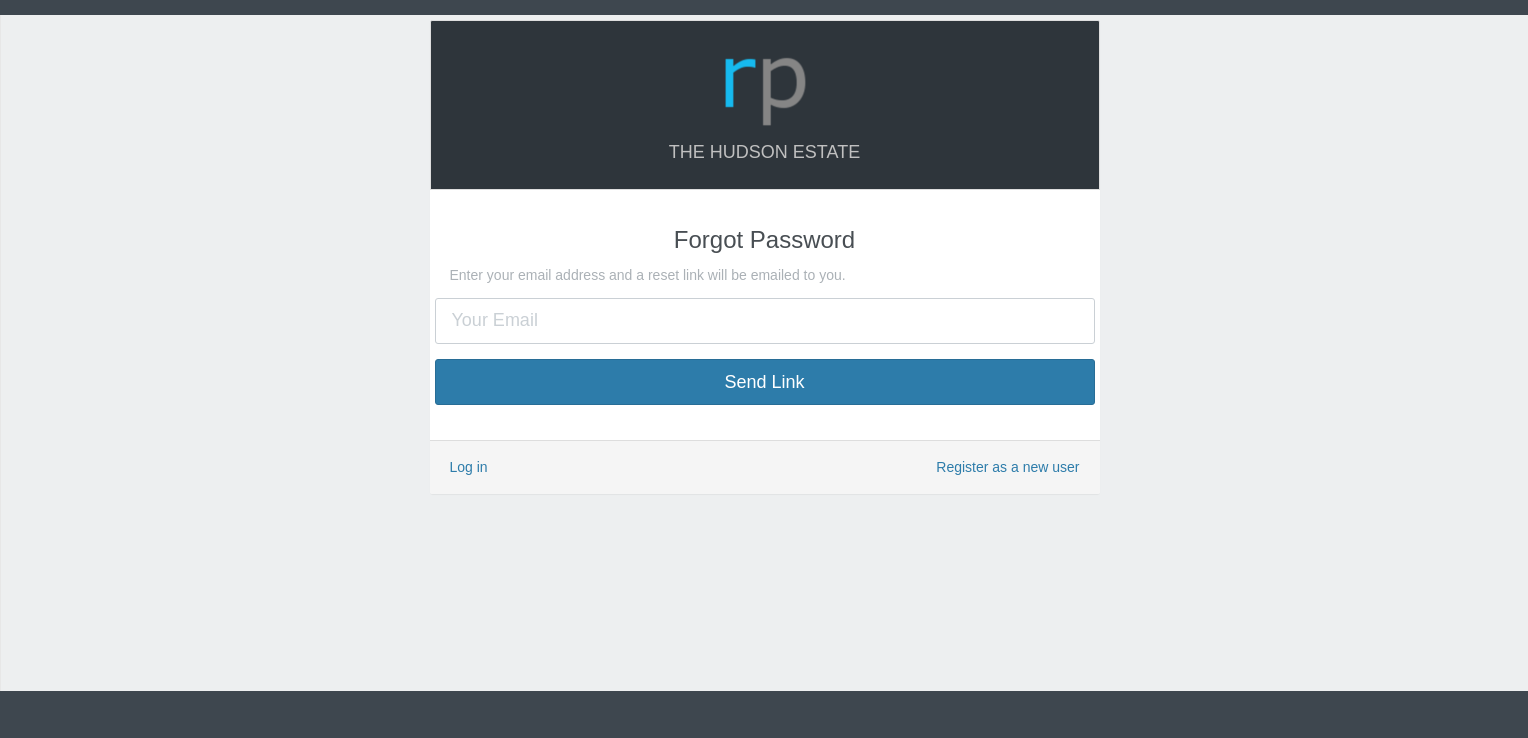 scroll, scrollTop: 0, scrollLeft: 0, axis: both 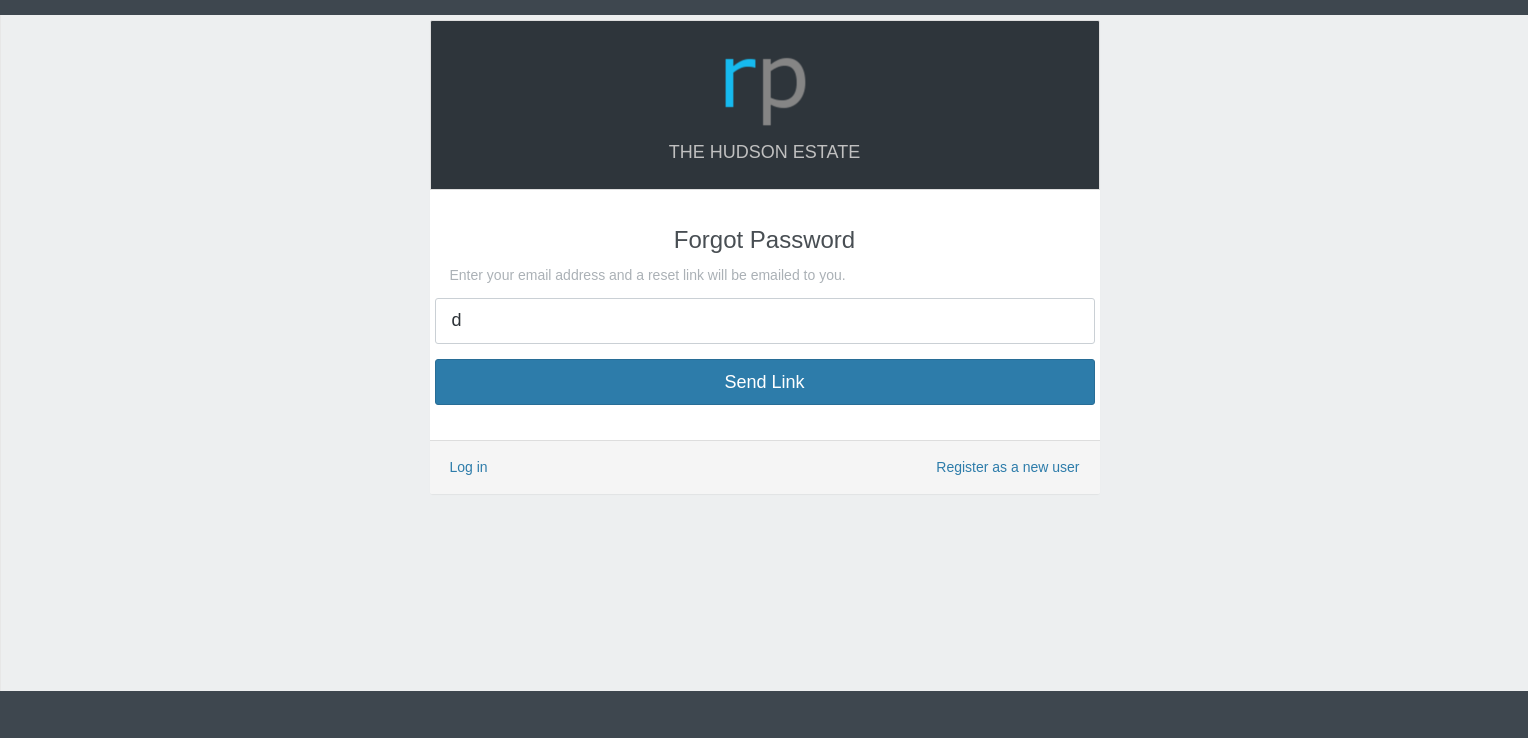 type on "[USERNAME]@[DOMAIN].co.za" 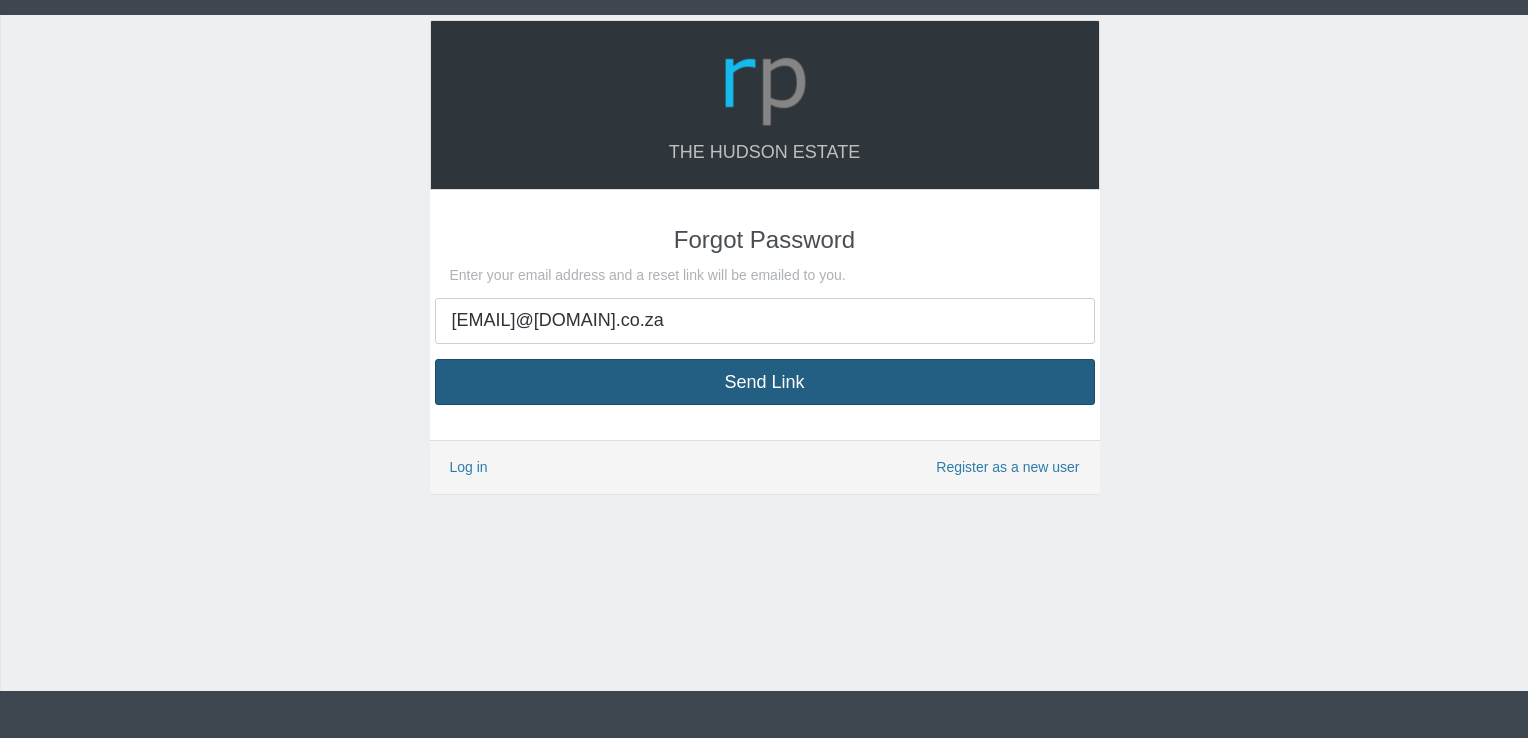 click on "Send Link" at bounding box center [765, 382] 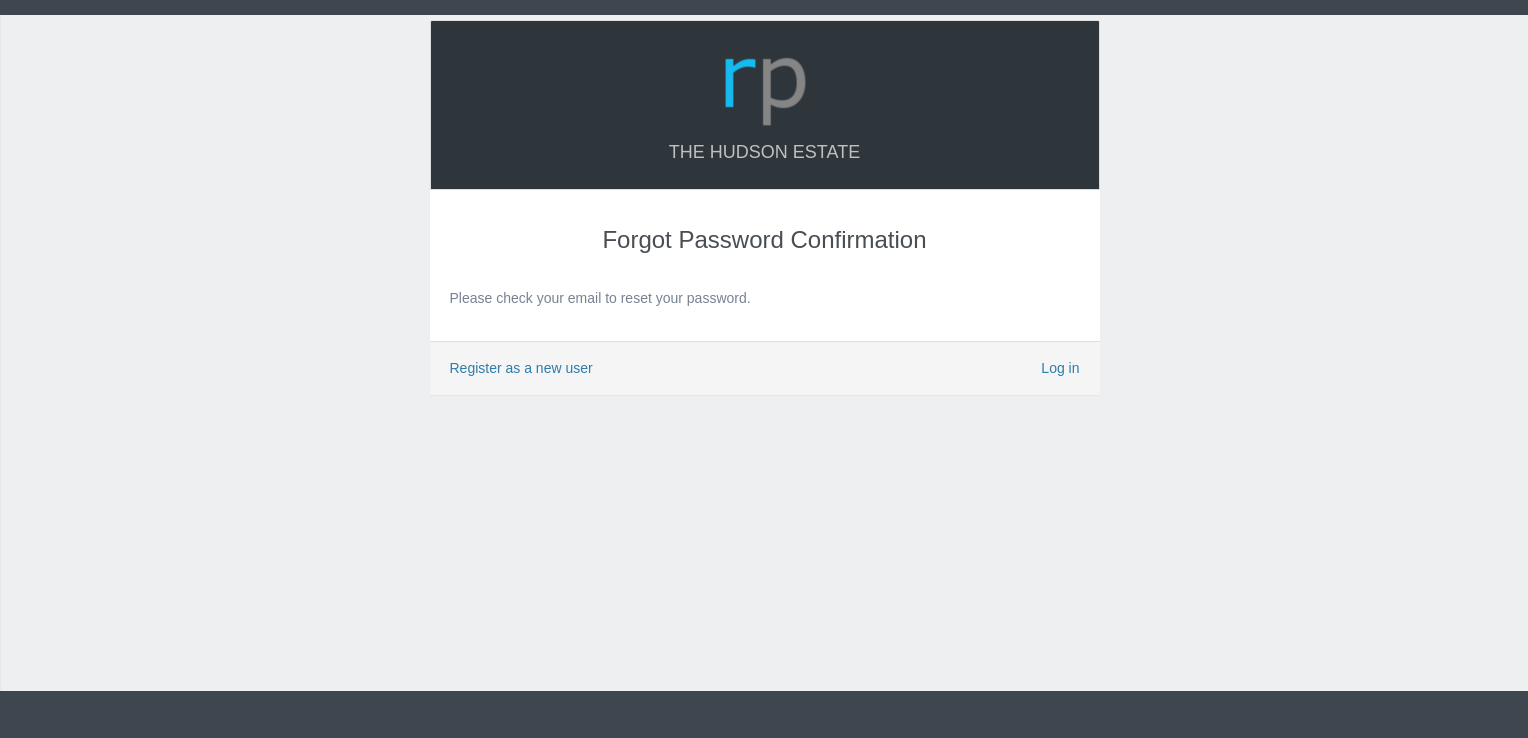 scroll, scrollTop: 0, scrollLeft: 0, axis: both 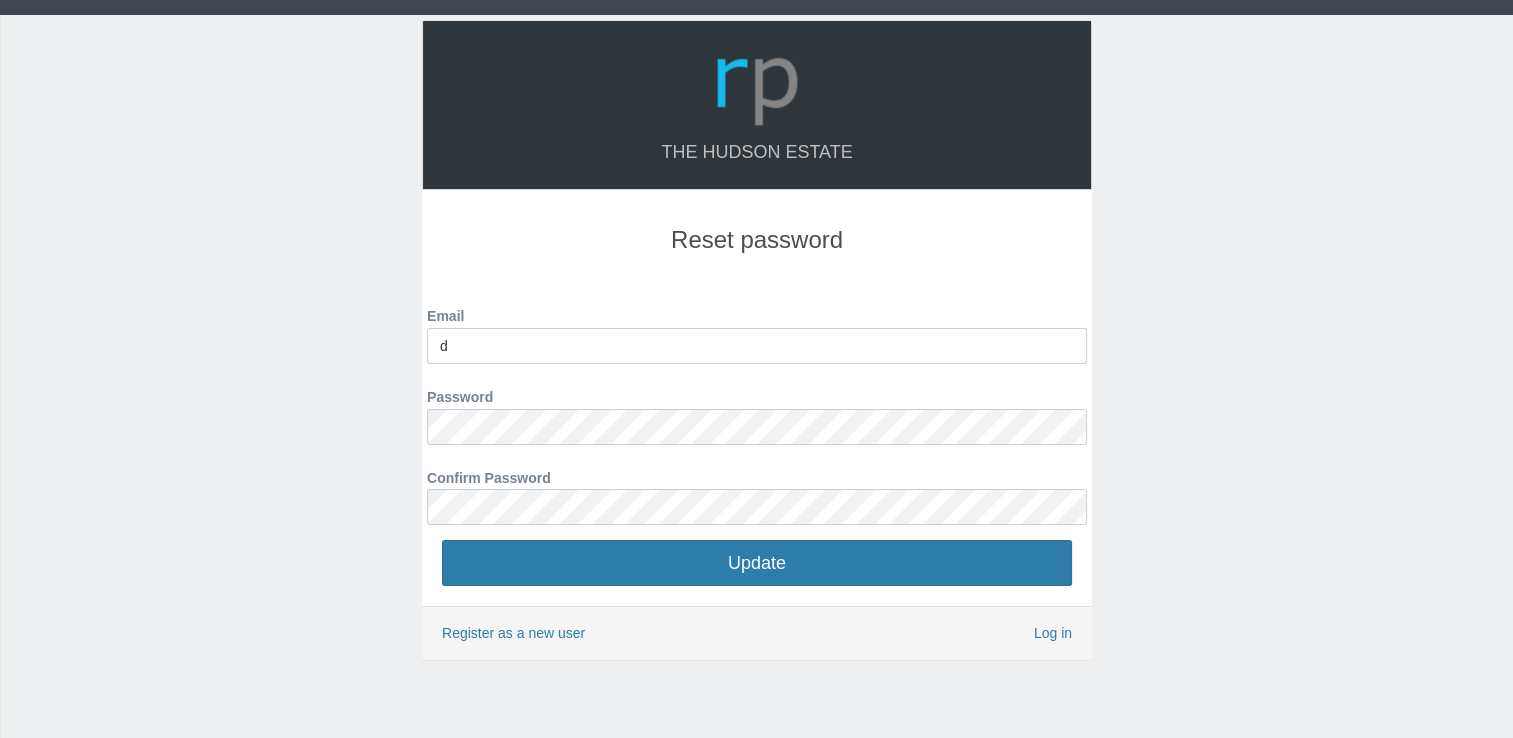 type on "[USERNAME]@[DOMAIN].co.za" 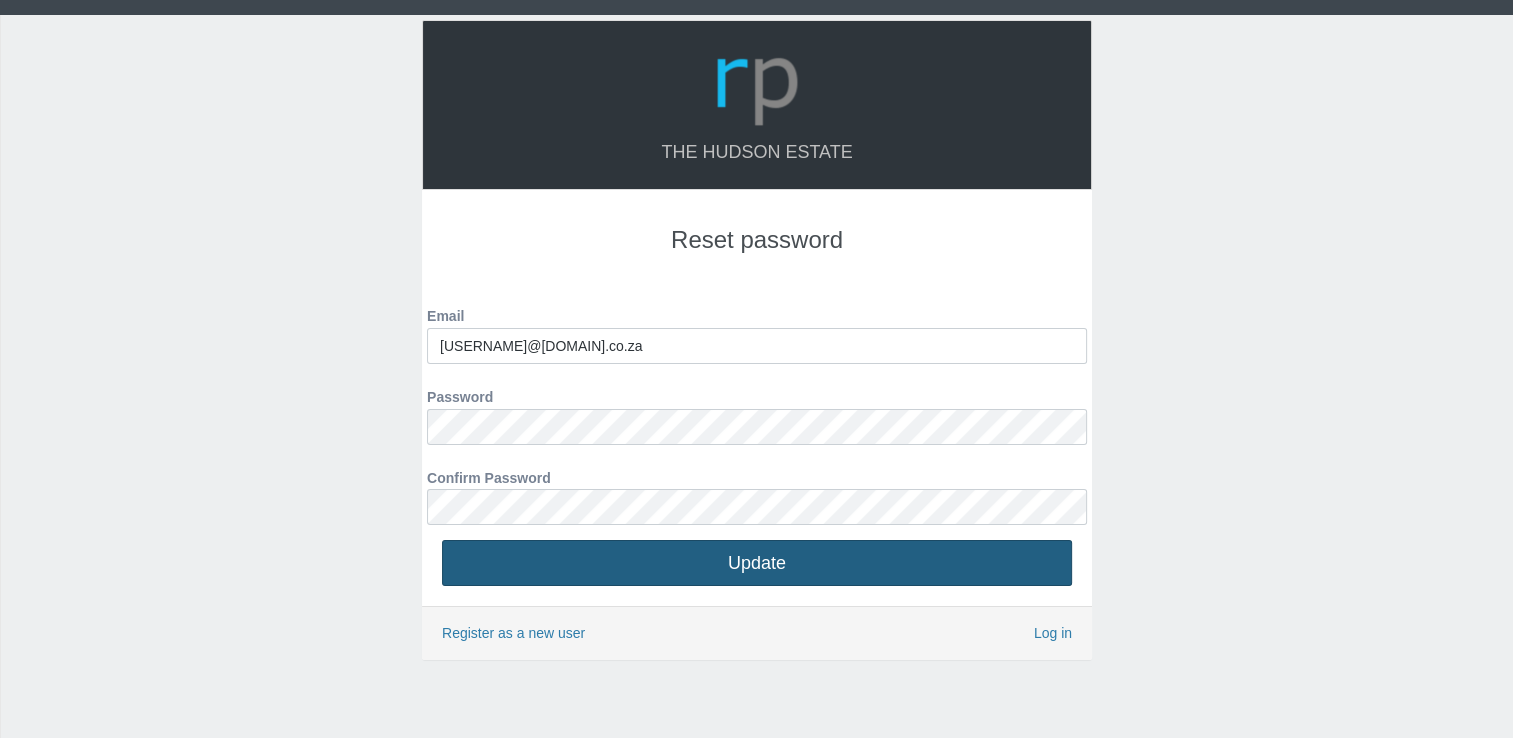 click on "Update" at bounding box center [757, 563] 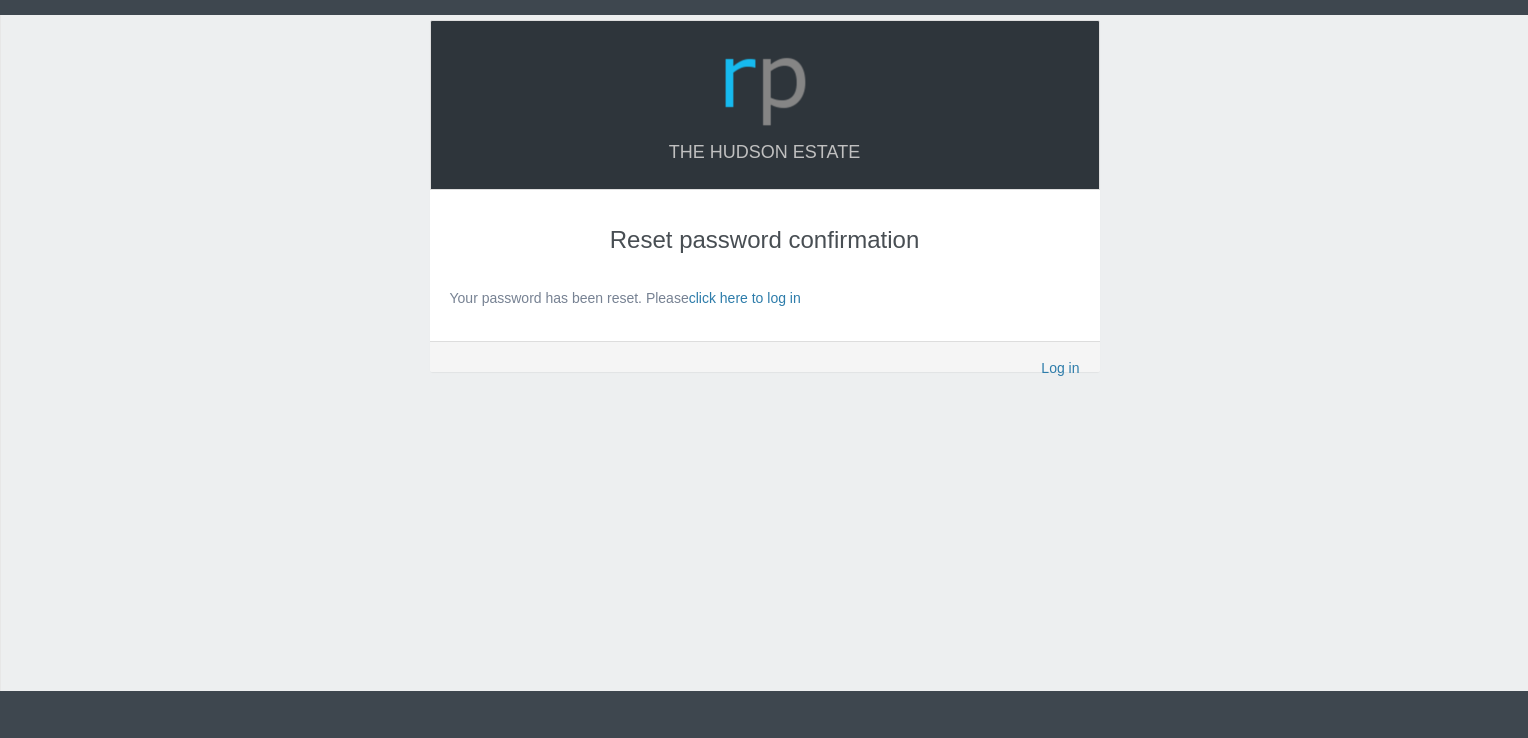 scroll, scrollTop: 0, scrollLeft: 0, axis: both 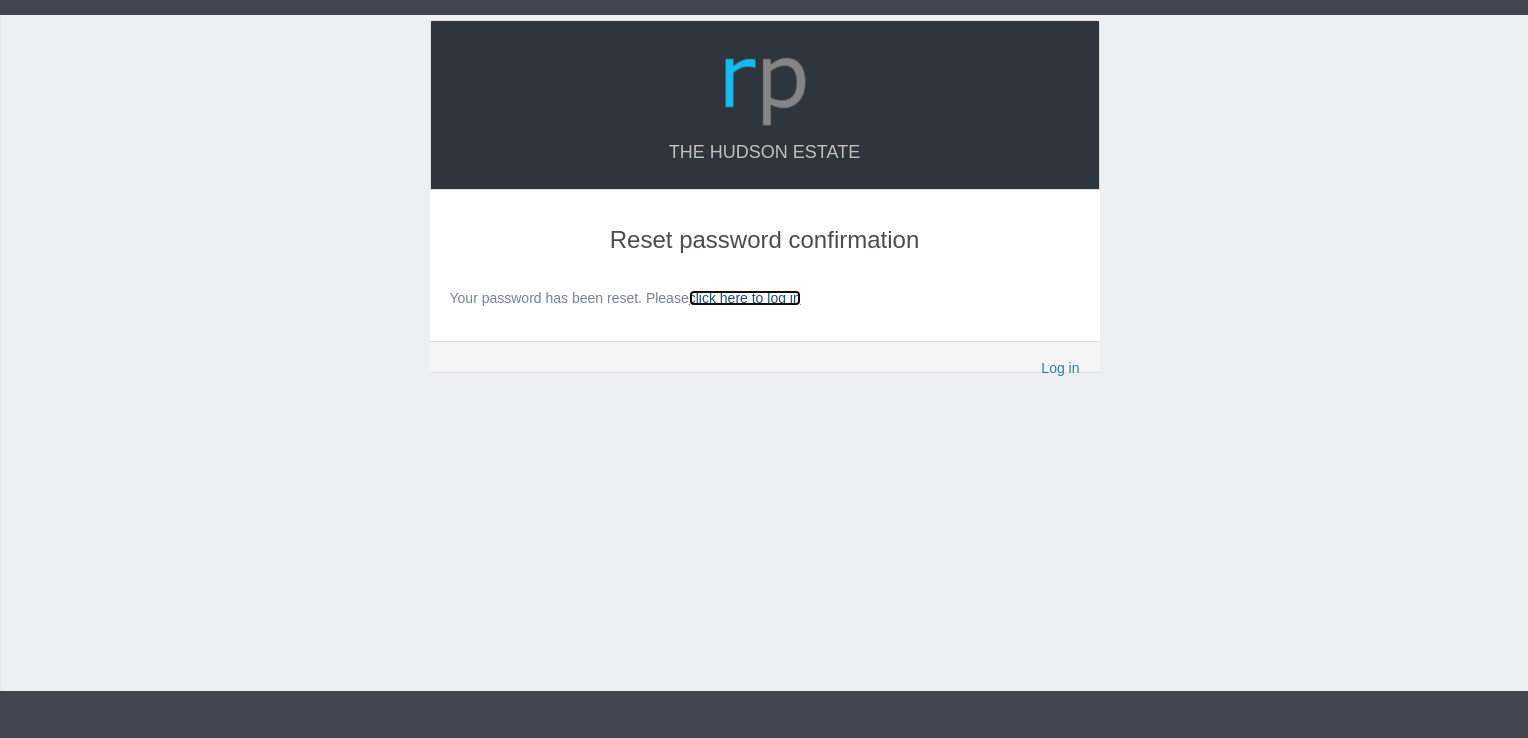 click on "click here to log in" at bounding box center [745, 298] 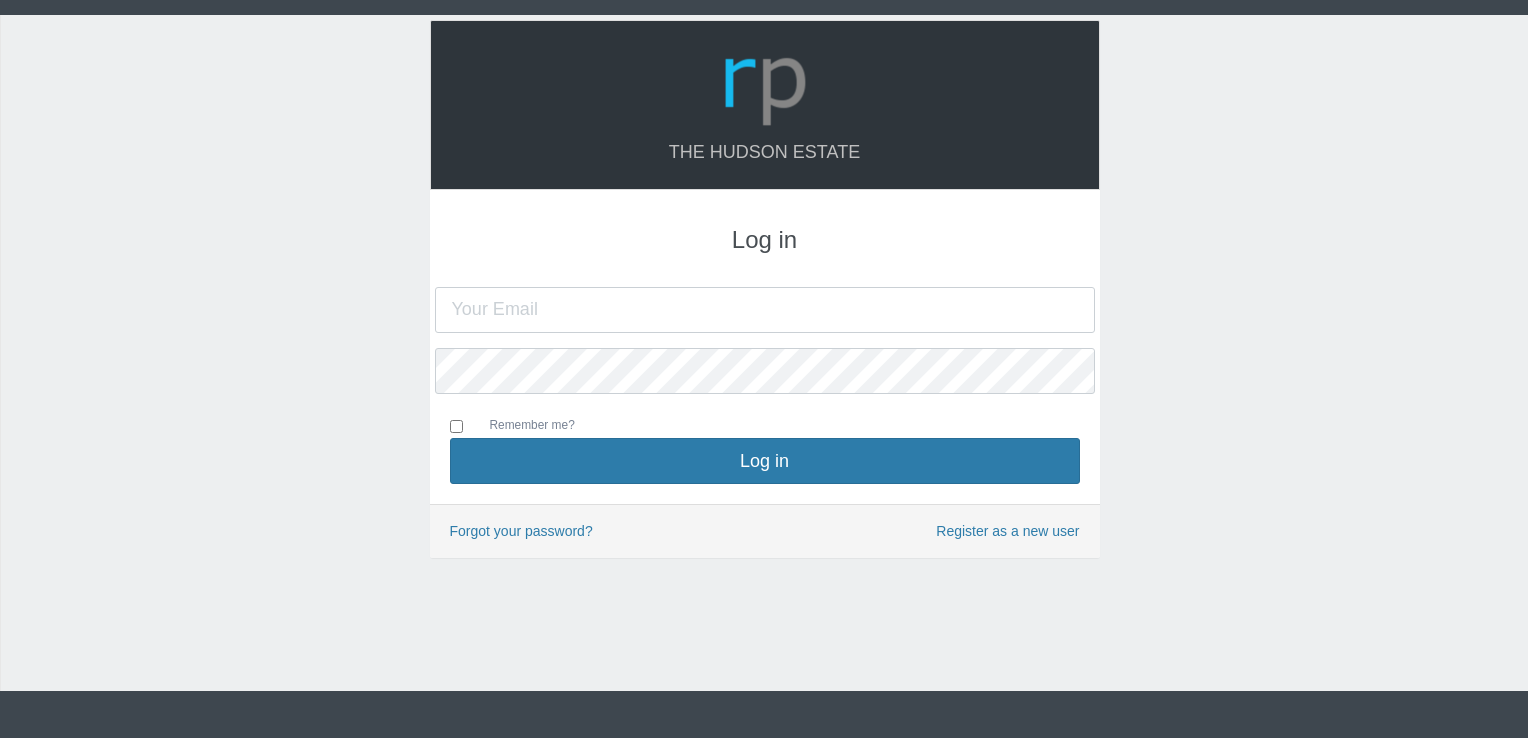 scroll, scrollTop: 0, scrollLeft: 0, axis: both 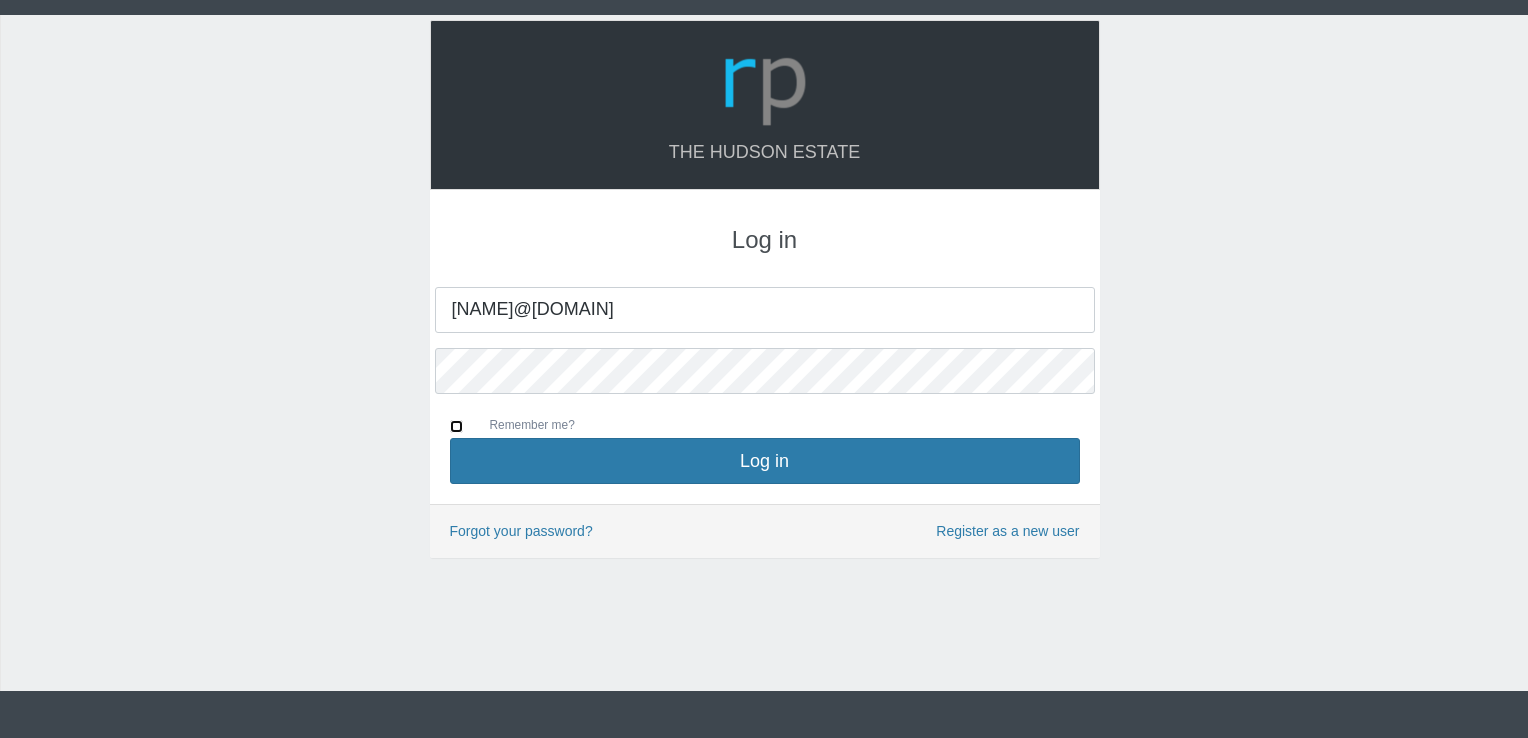 click on "Remember me?" at bounding box center (456, 426) 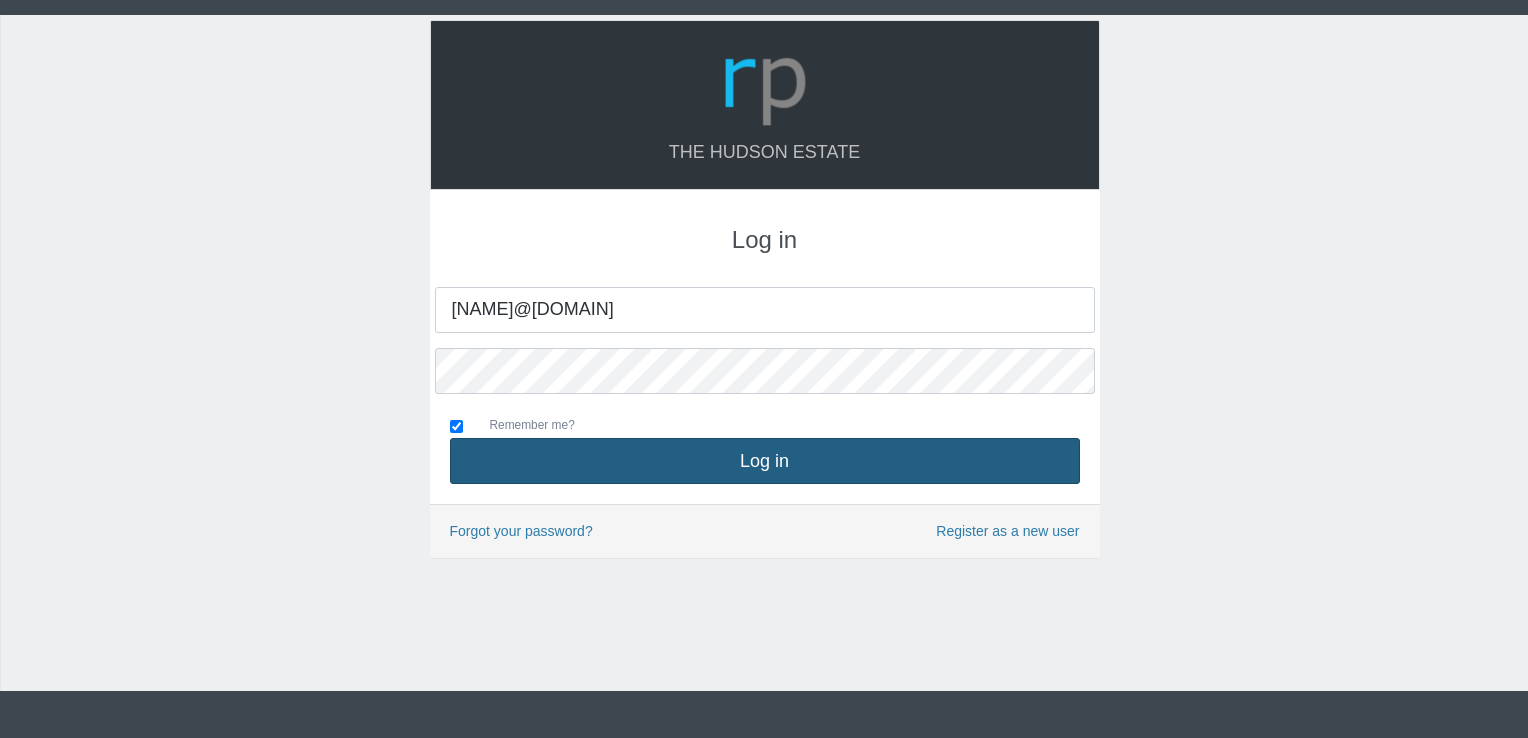 click on "Log in" at bounding box center [765, 461] 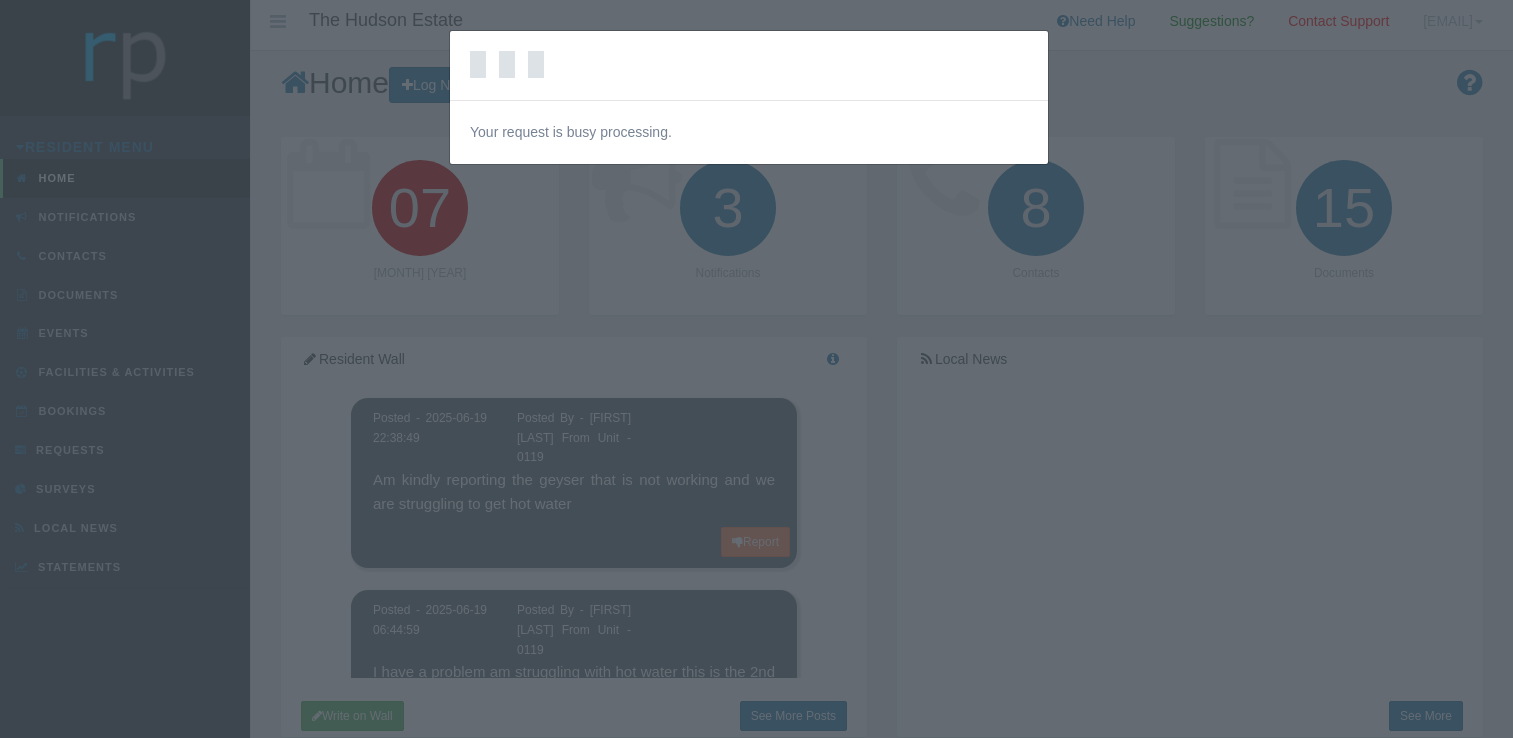 scroll, scrollTop: 0, scrollLeft: 0, axis: both 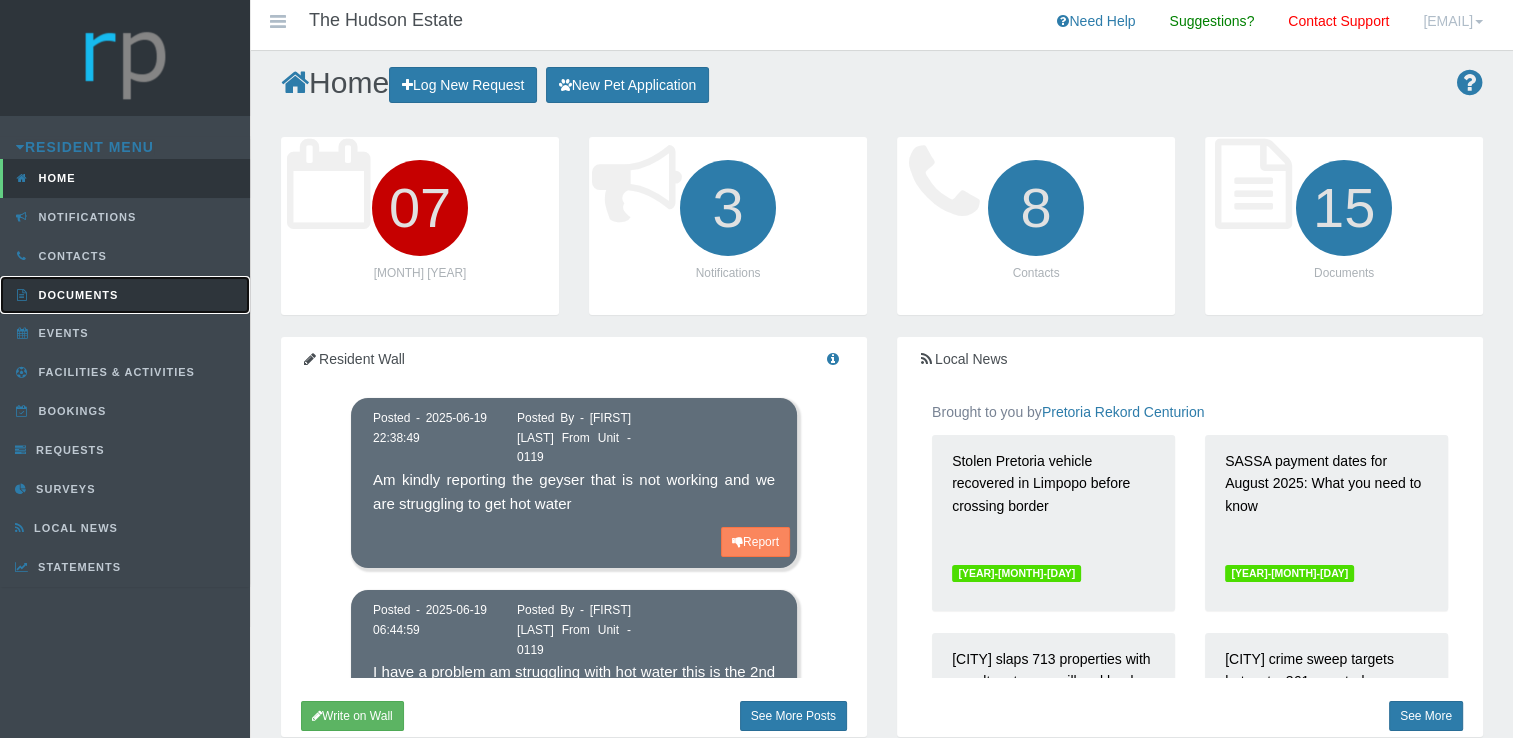 click on "Documents" at bounding box center [76, 295] 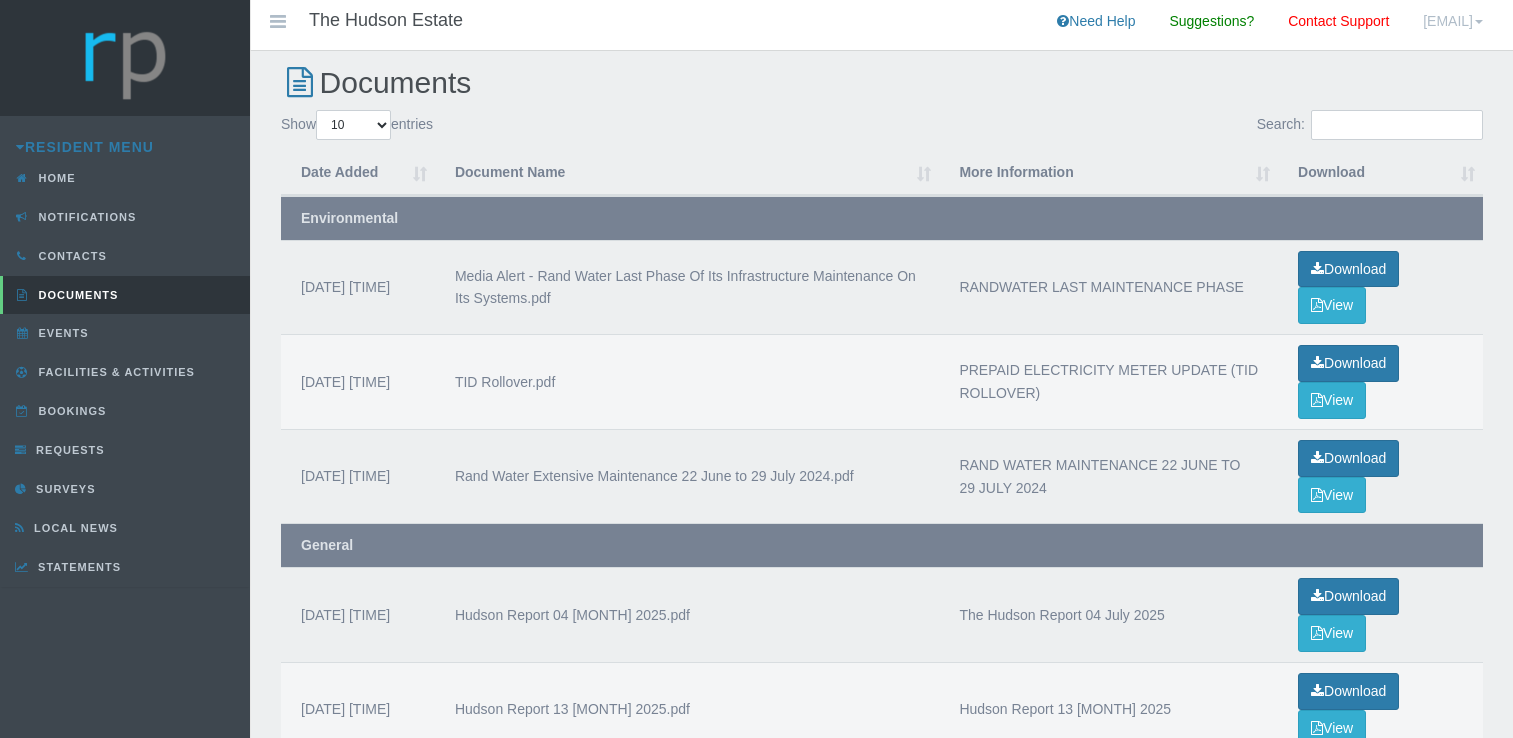 scroll, scrollTop: 0, scrollLeft: 0, axis: both 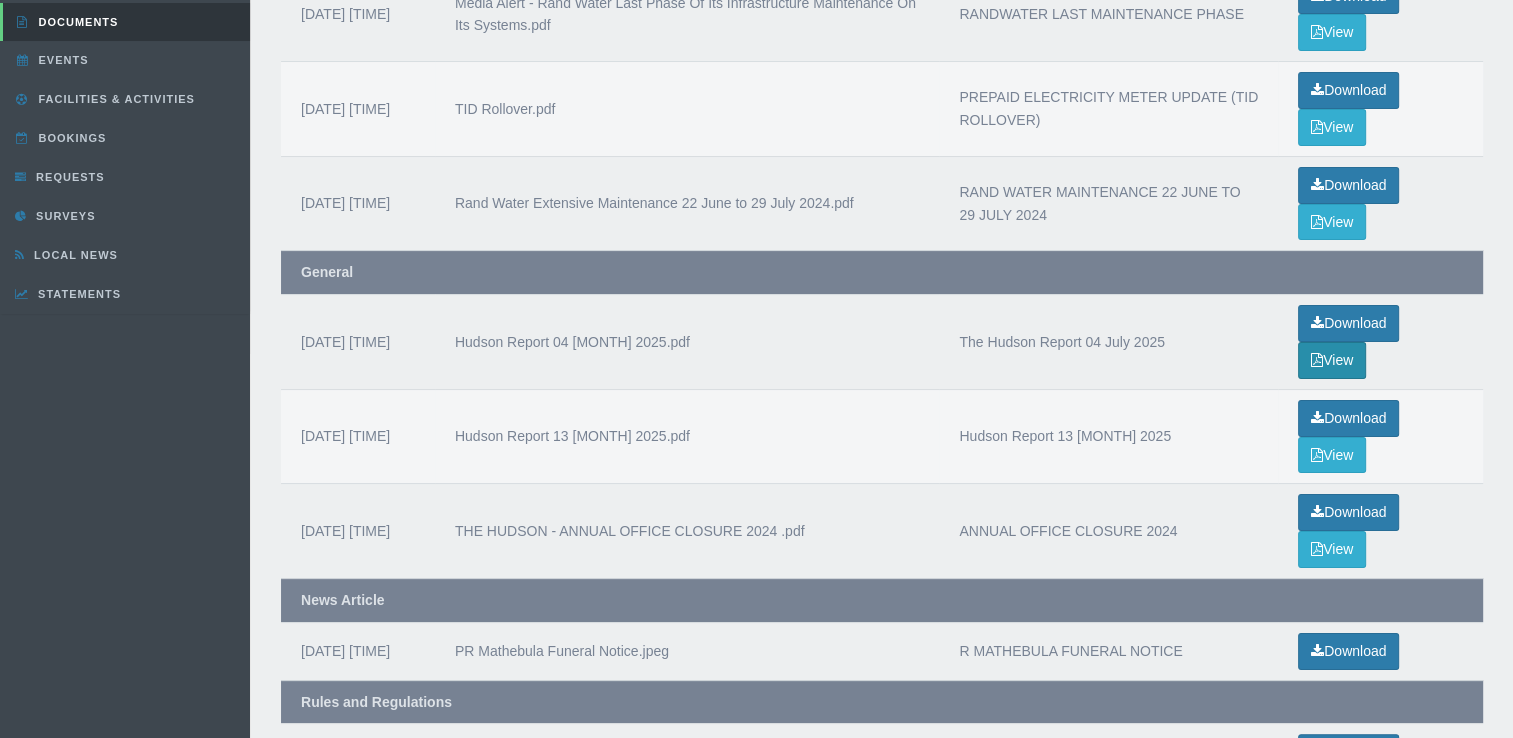 click on "View" at bounding box center (1332, 127) 